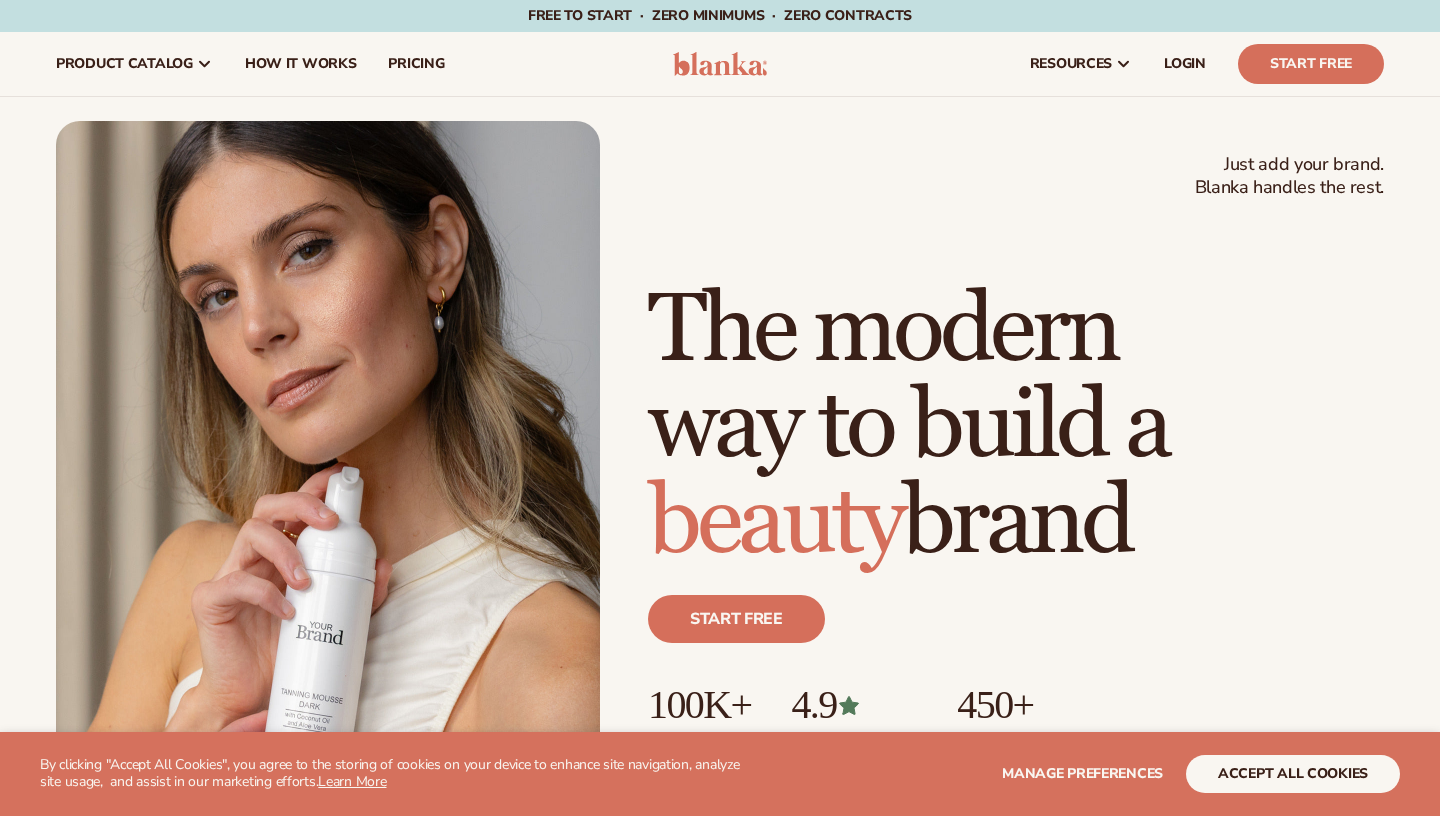 scroll, scrollTop: 0, scrollLeft: 0, axis: both 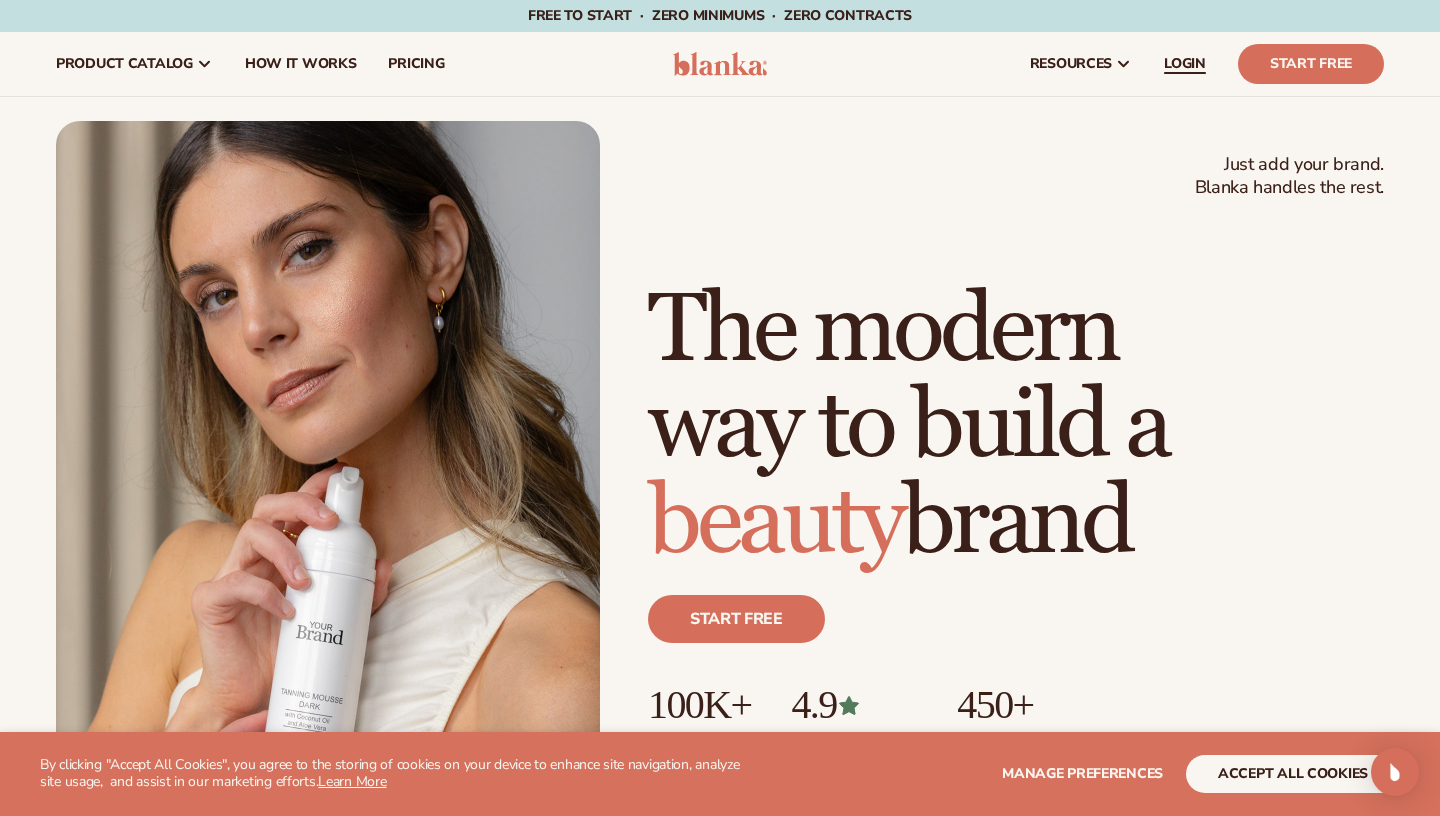 click on "LOGIN" at bounding box center [1185, 64] 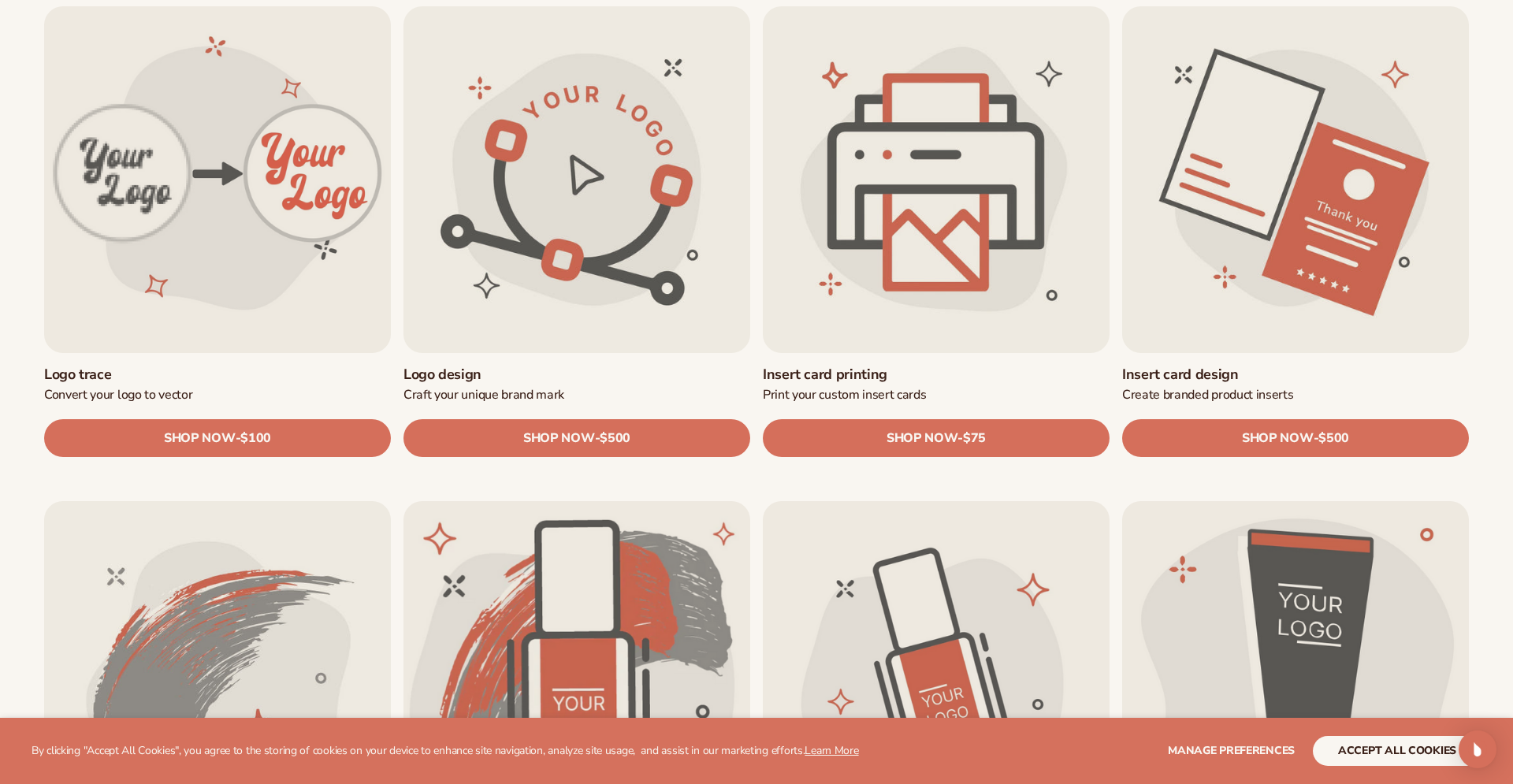 scroll, scrollTop: 555, scrollLeft: 0, axis: vertical 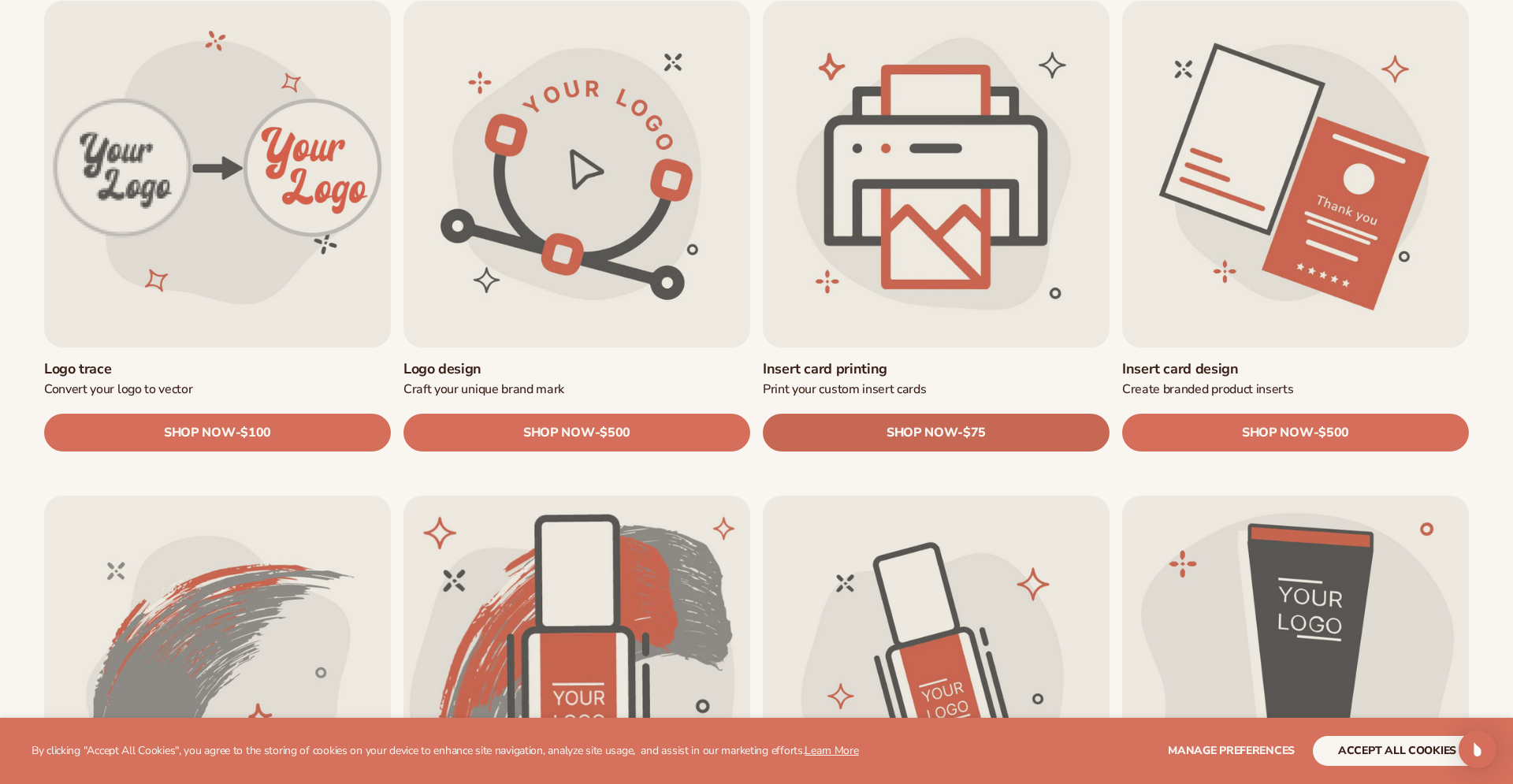 click on "SHOP NOW" at bounding box center [922, 433] 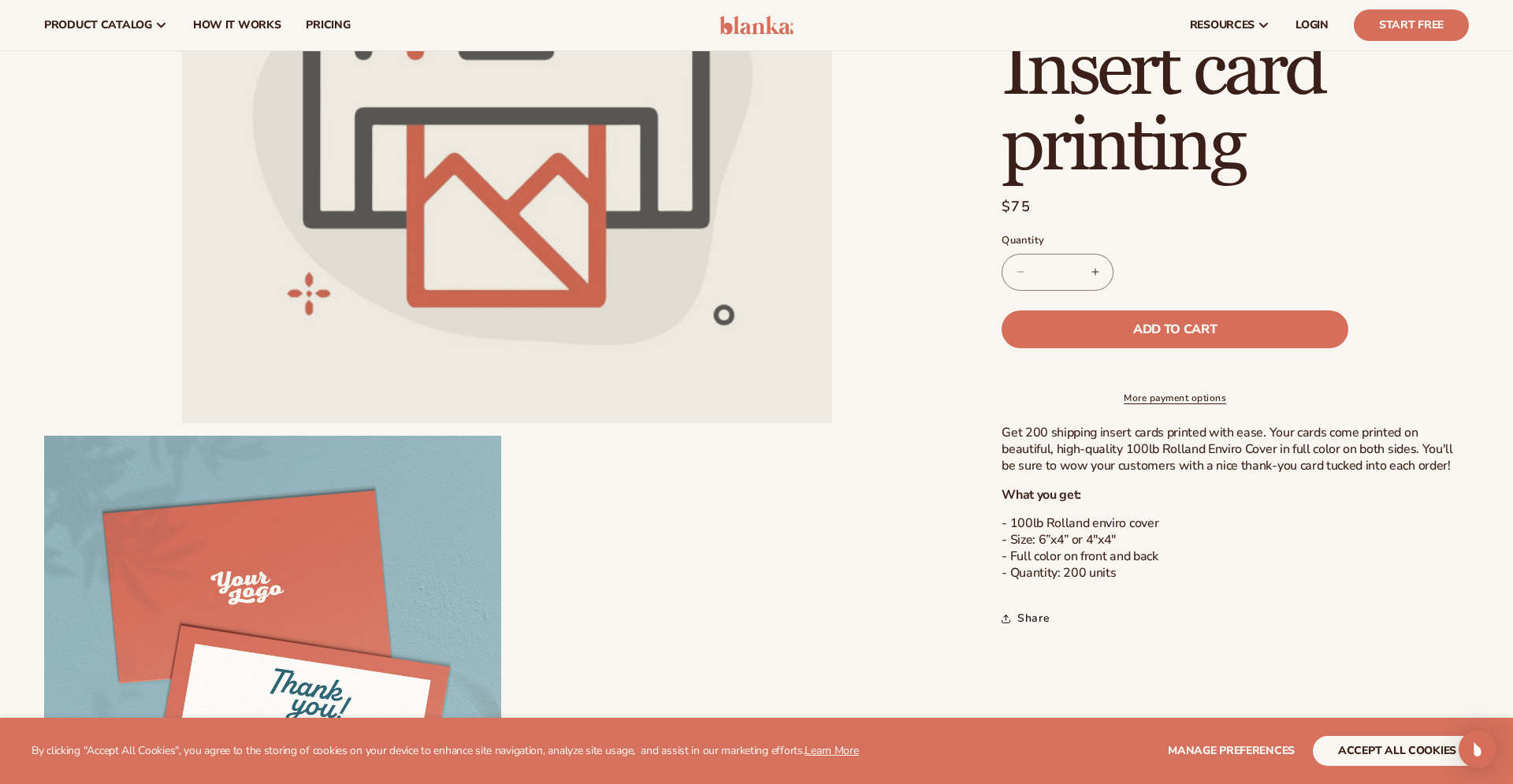 scroll, scrollTop: 0, scrollLeft: 0, axis: both 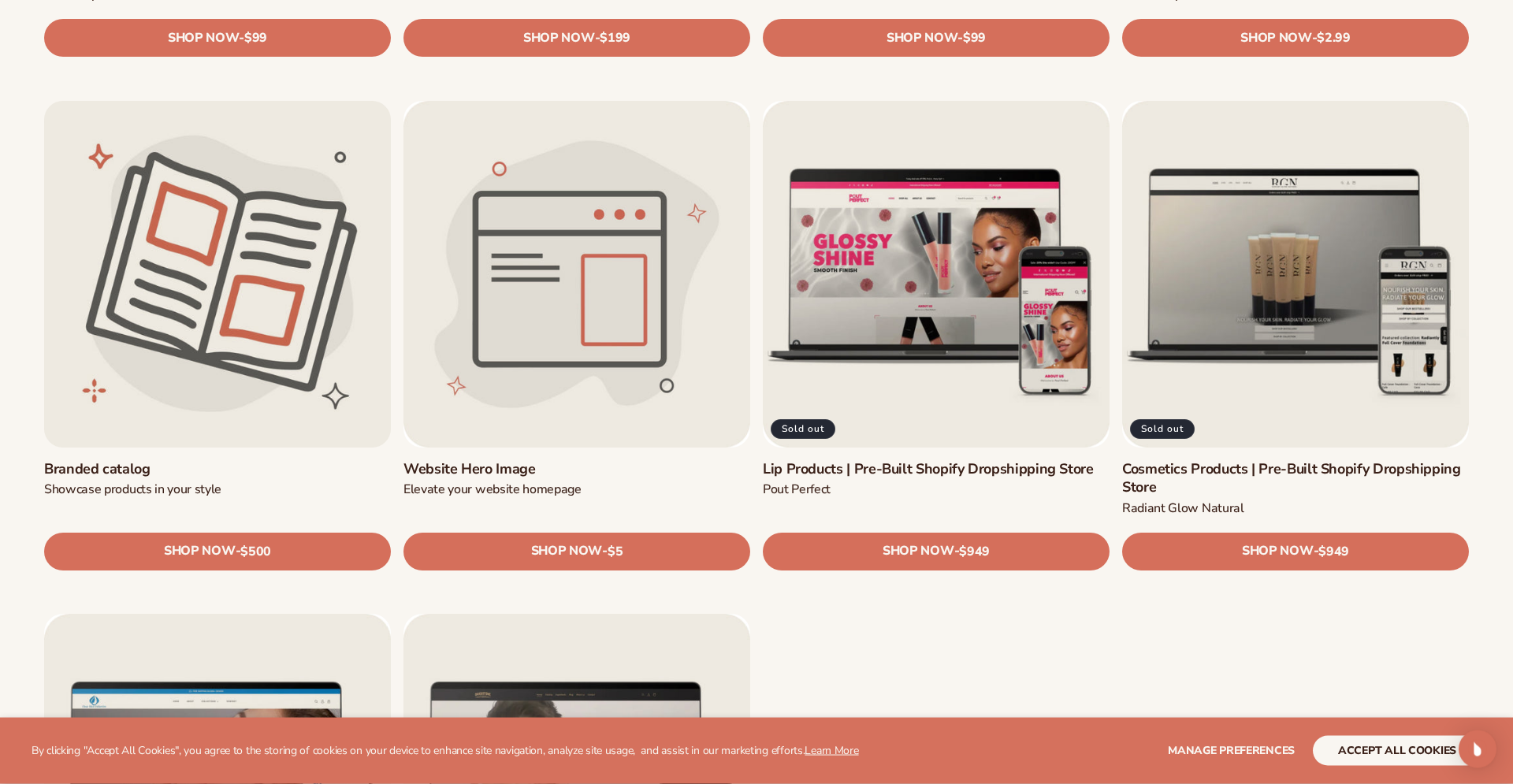 click on "Branded catalog" at bounding box center (217, 469) 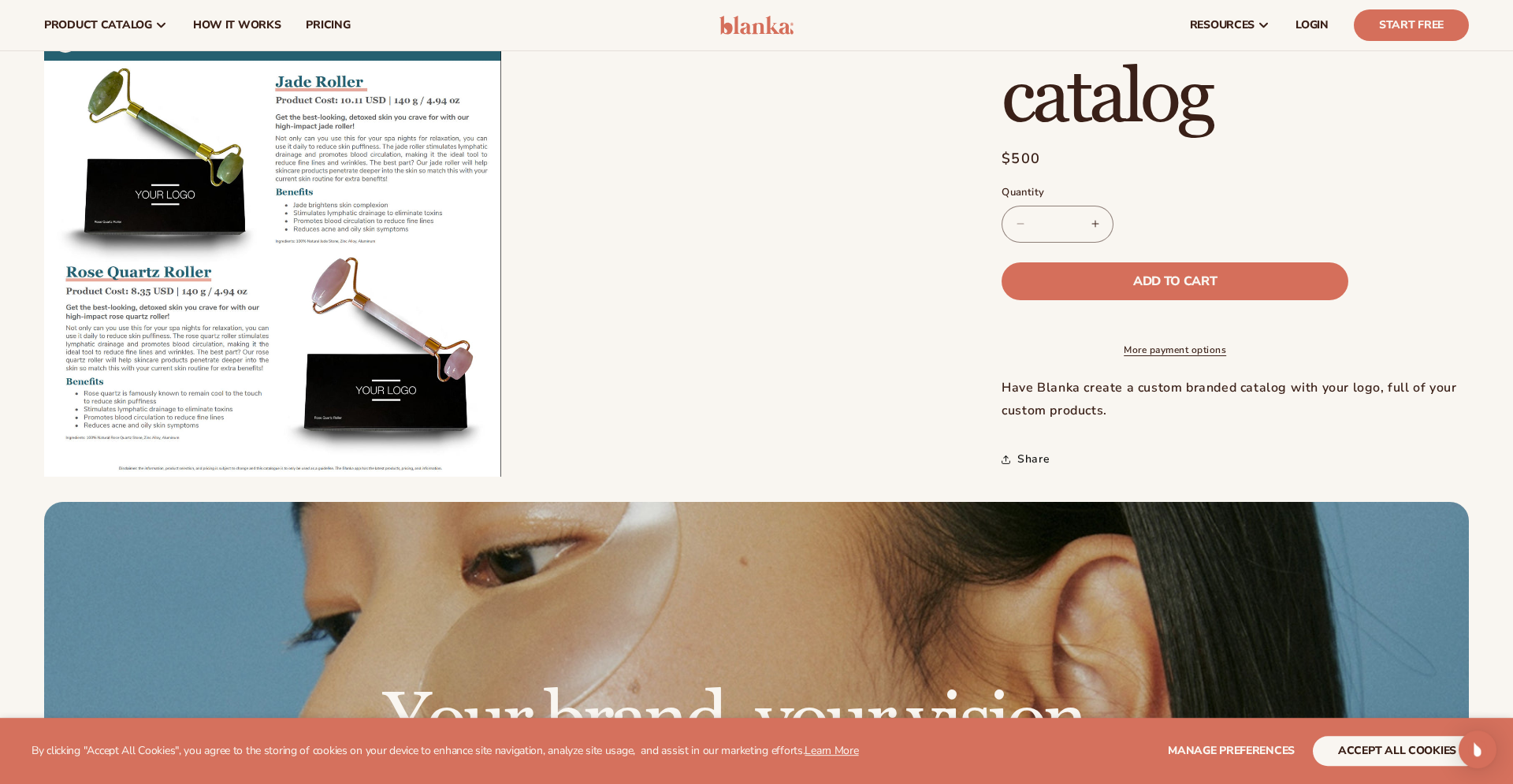 scroll, scrollTop: 0, scrollLeft: 0, axis: both 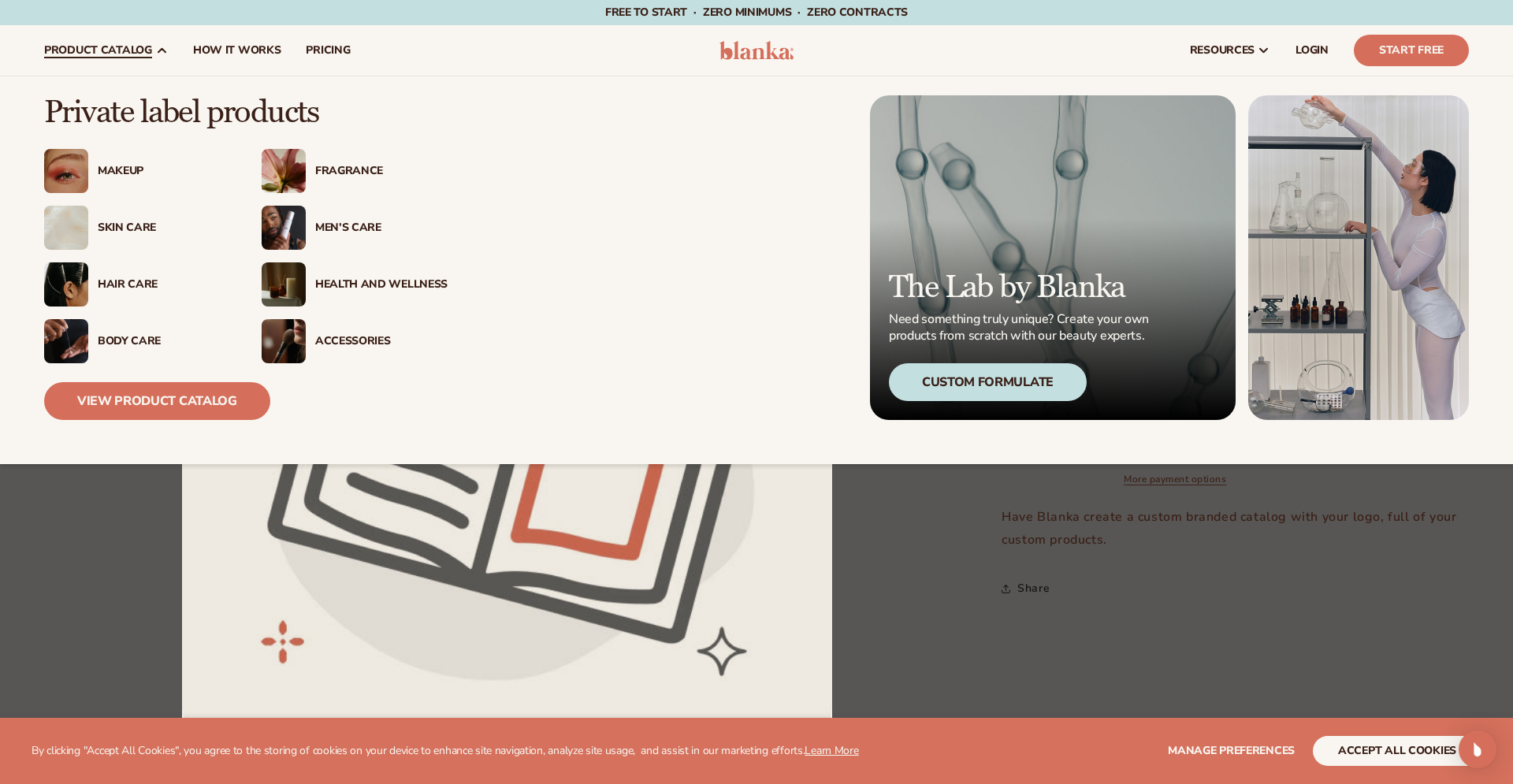 click on "product catalog" at bounding box center (106, 50) 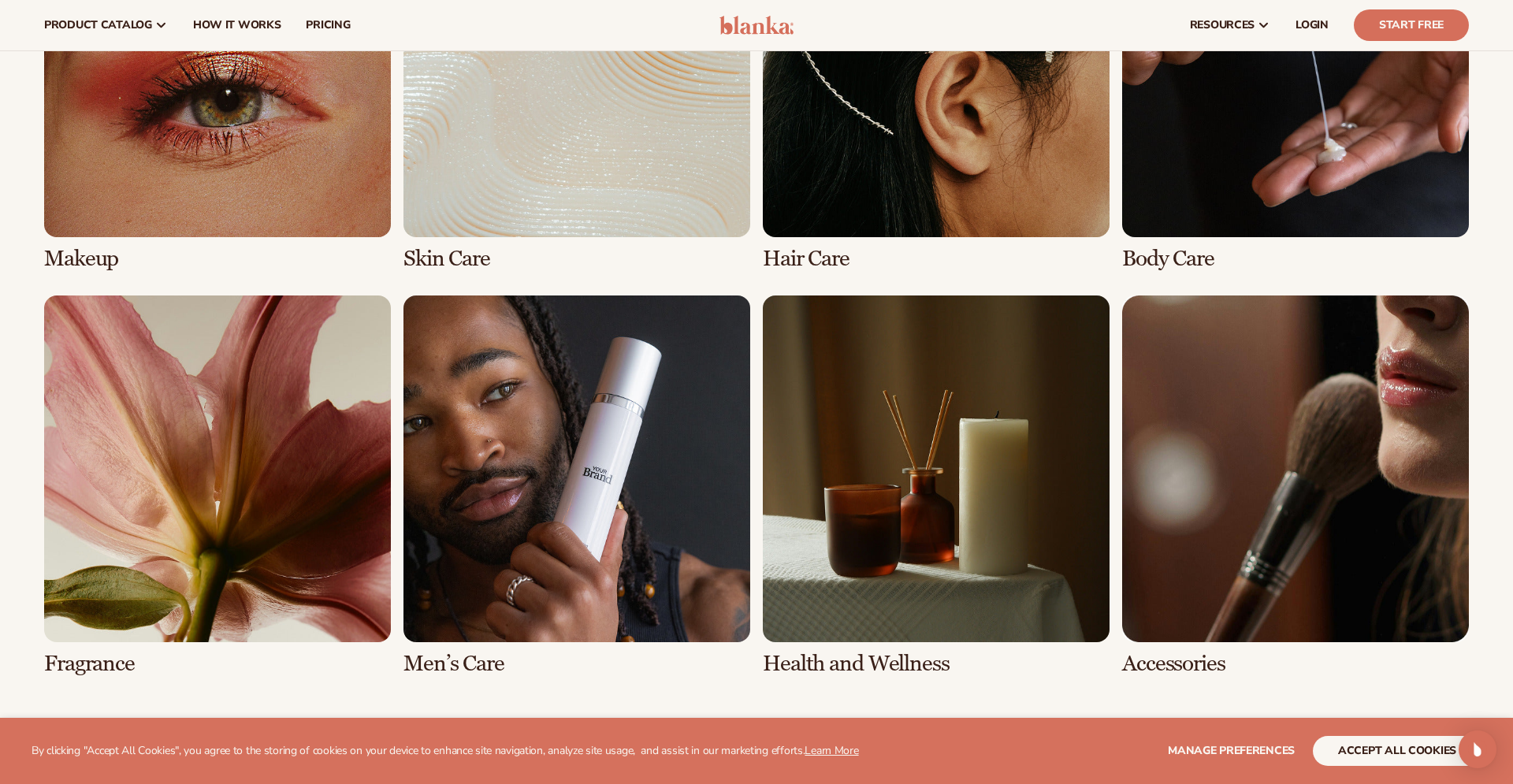 scroll, scrollTop: 1290, scrollLeft: 0, axis: vertical 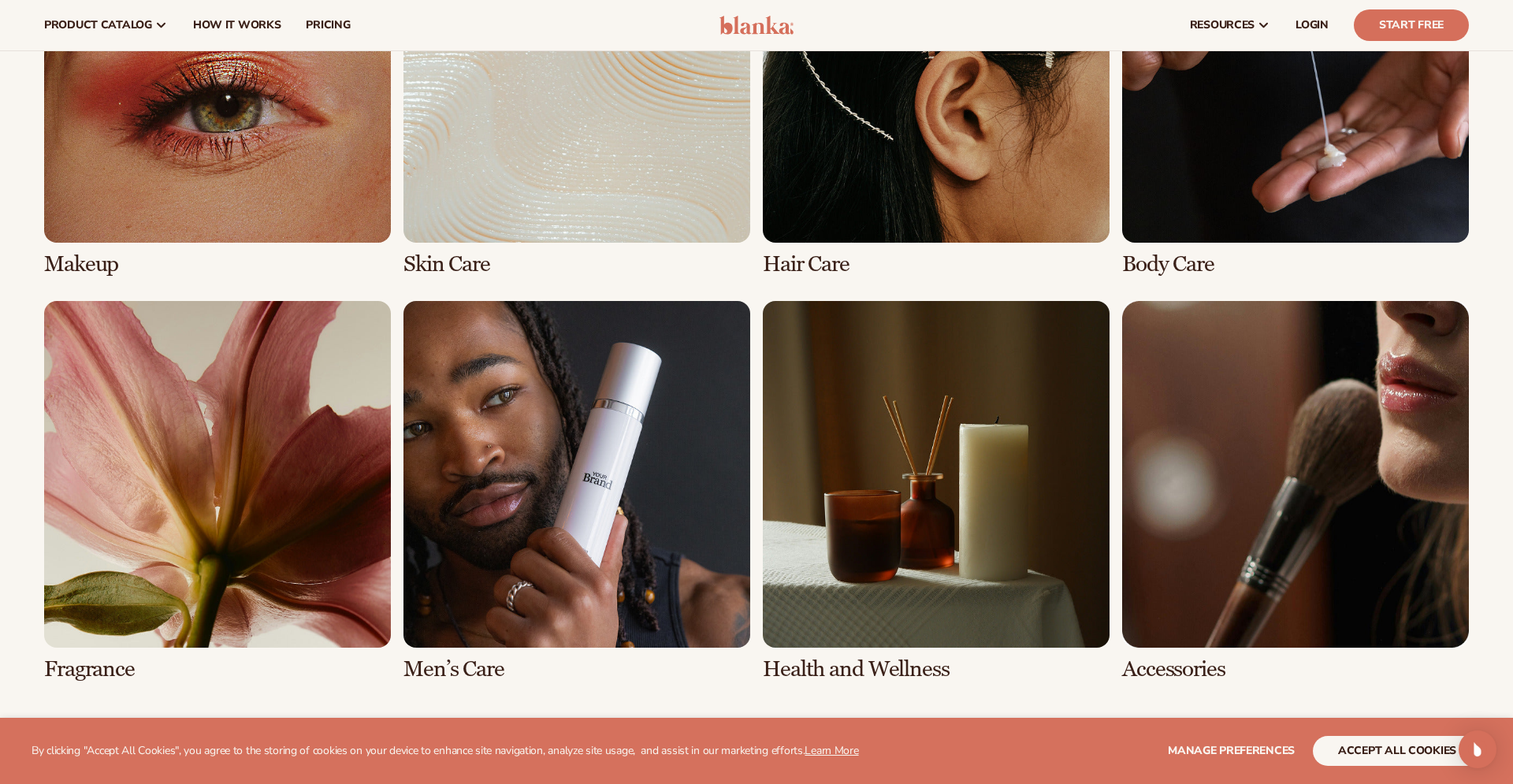 click at bounding box center [217, 86] 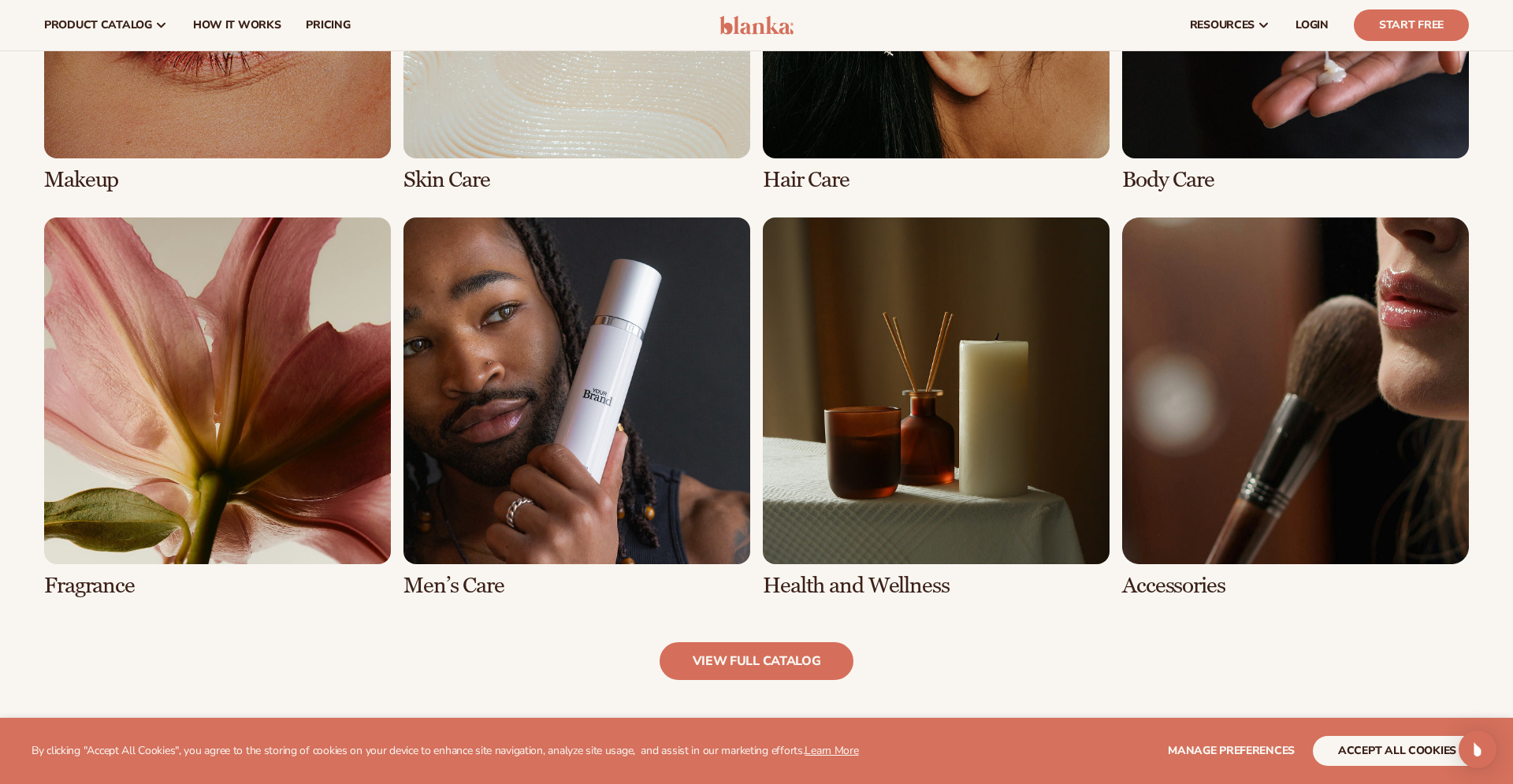 scroll, scrollTop: 464, scrollLeft: 0, axis: vertical 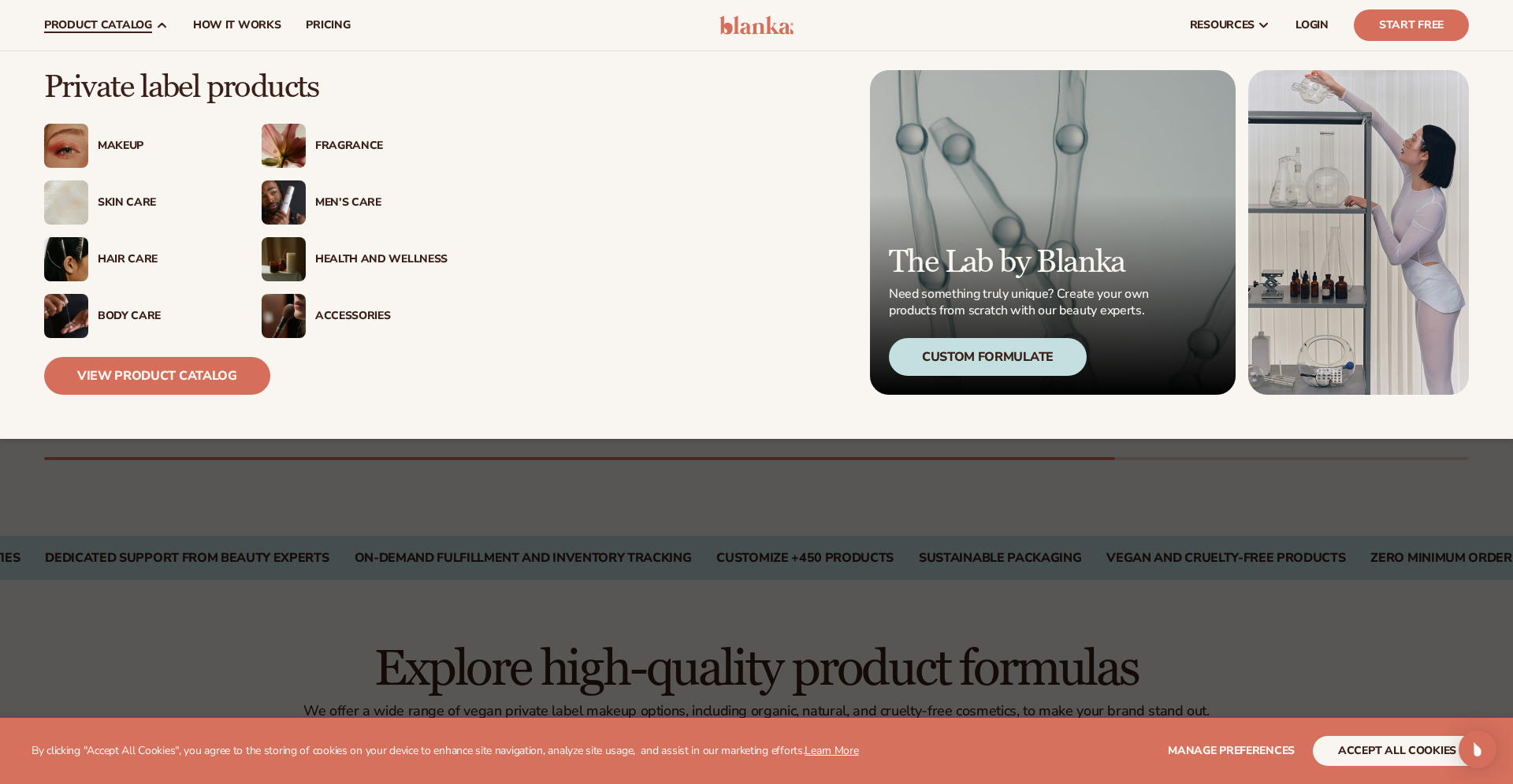 click on "Makeup" at bounding box center [164, 146] 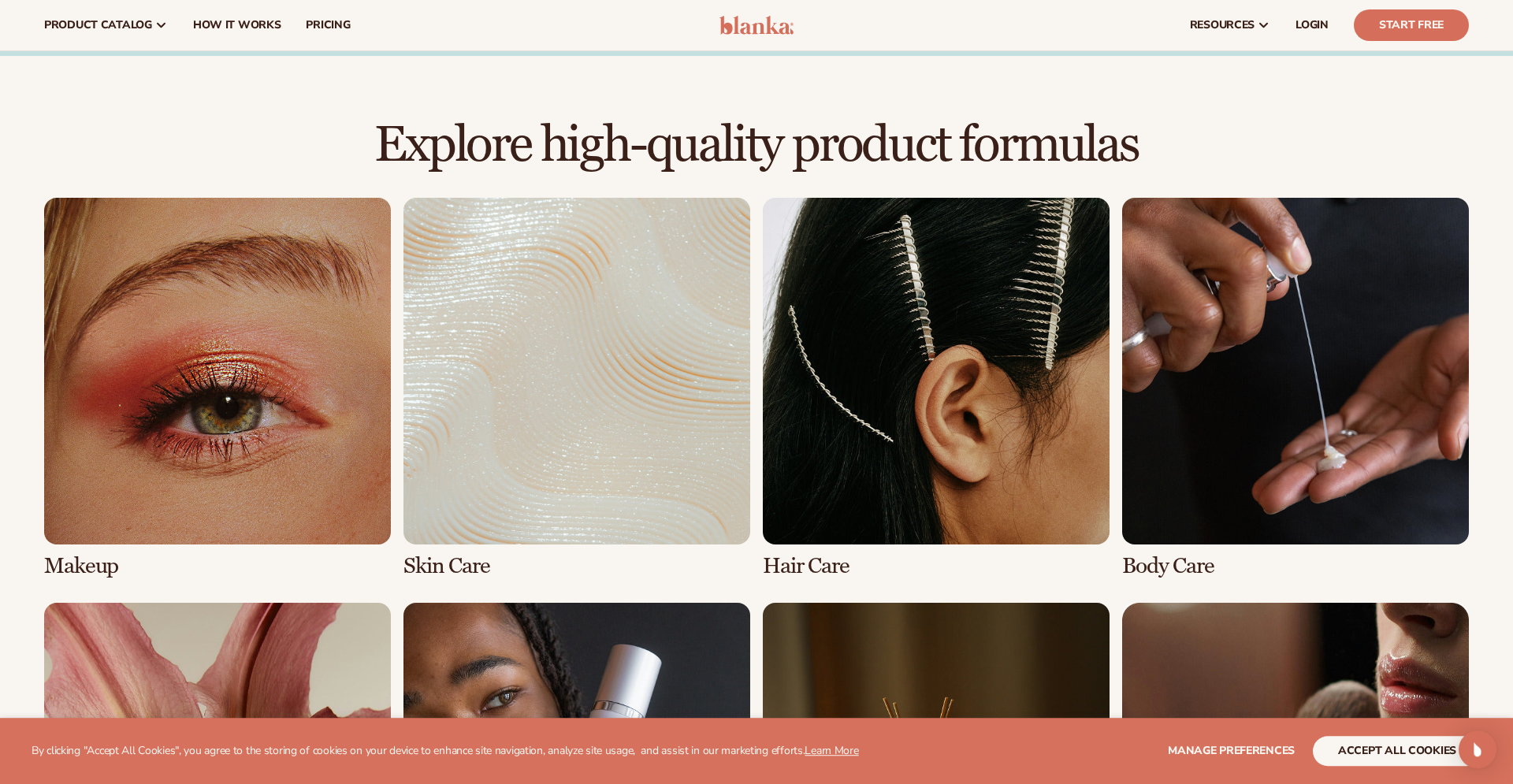scroll, scrollTop: 923, scrollLeft: 0, axis: vertical 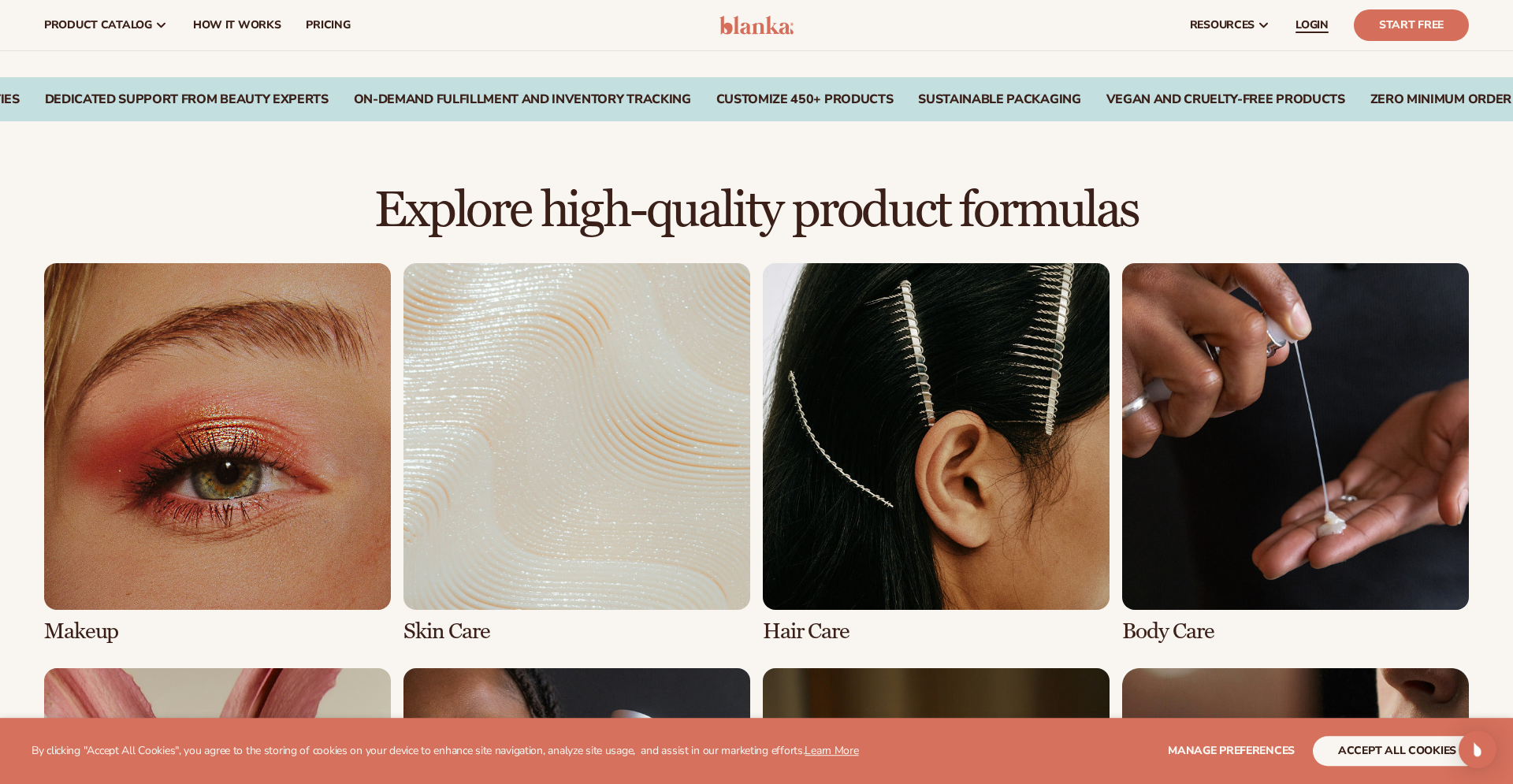 click on "LOGIN" at bounding box center [1312, 25] 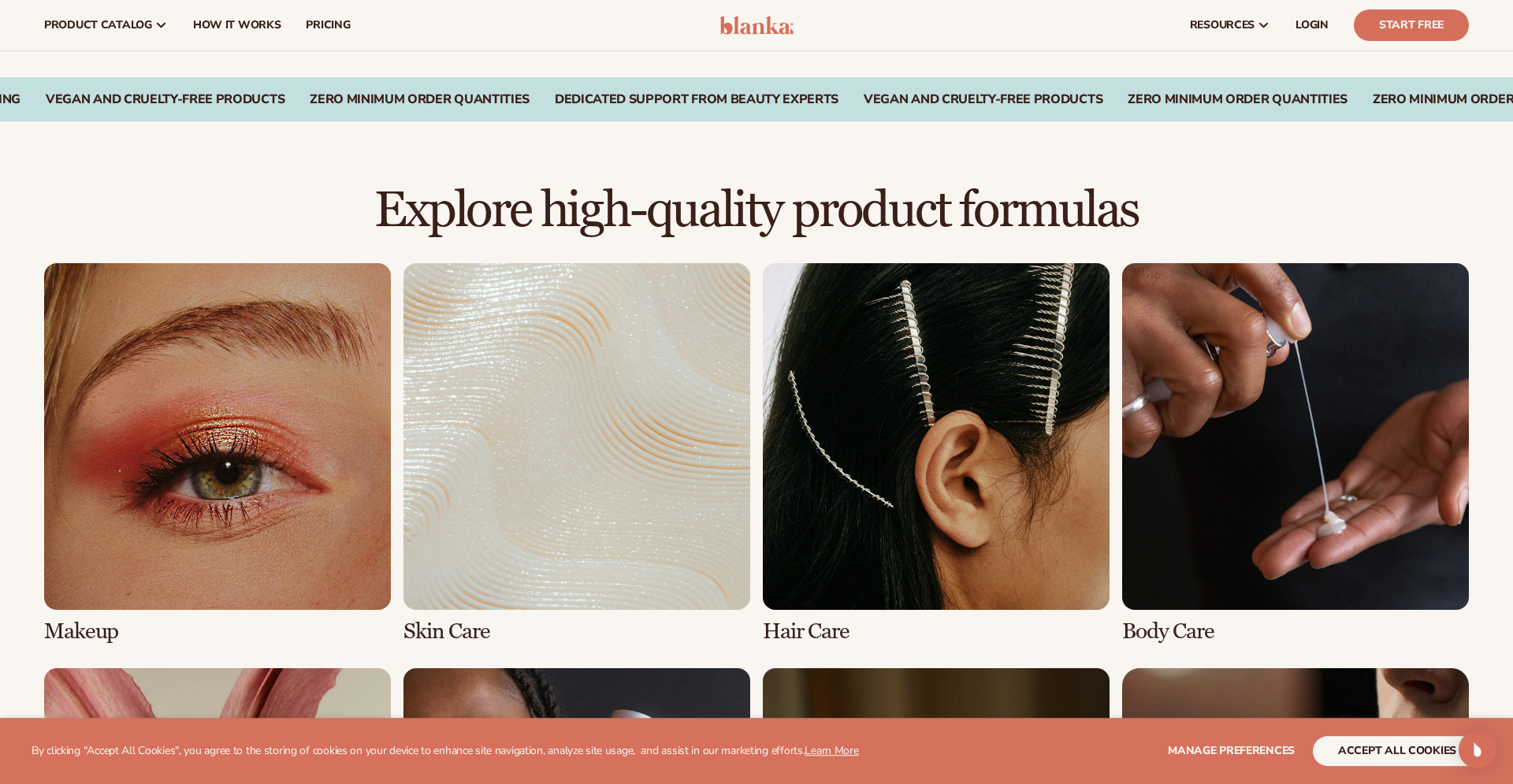 click at bounding box center [217, 453] 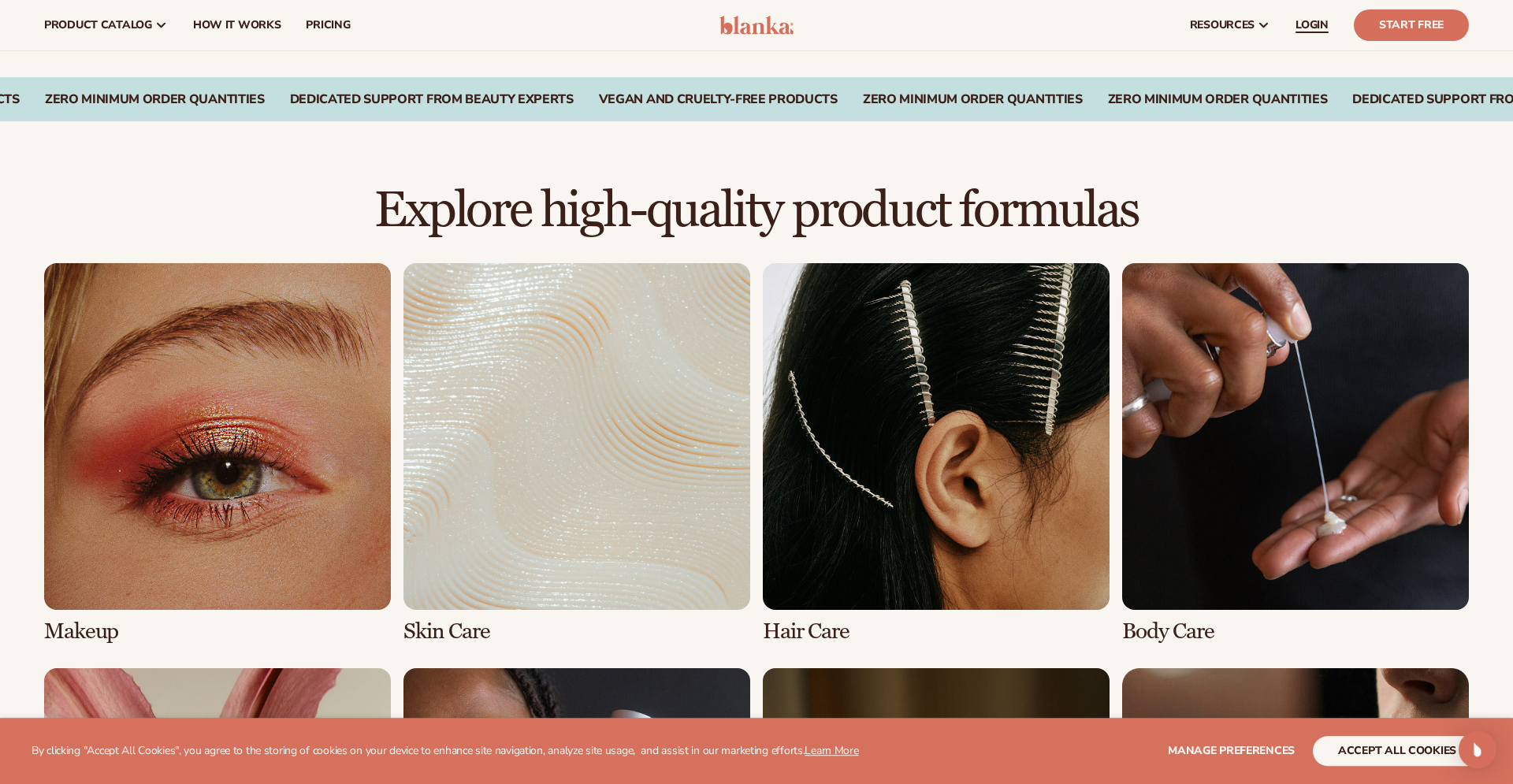 click on "LOGIN" at bounding box center (1312, 25) 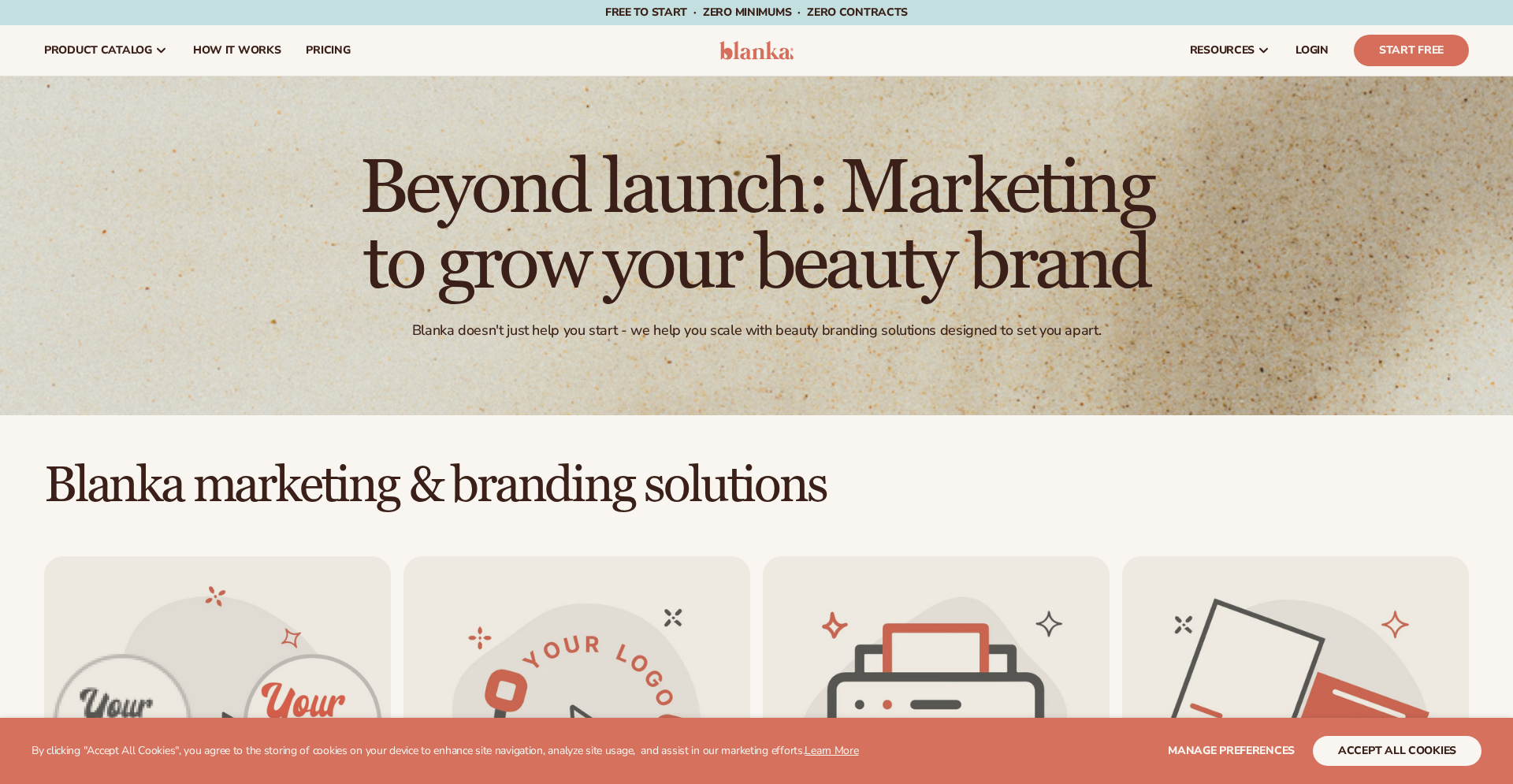 scroll, scrollTop: 0, scrollLeft: 0, axis: both 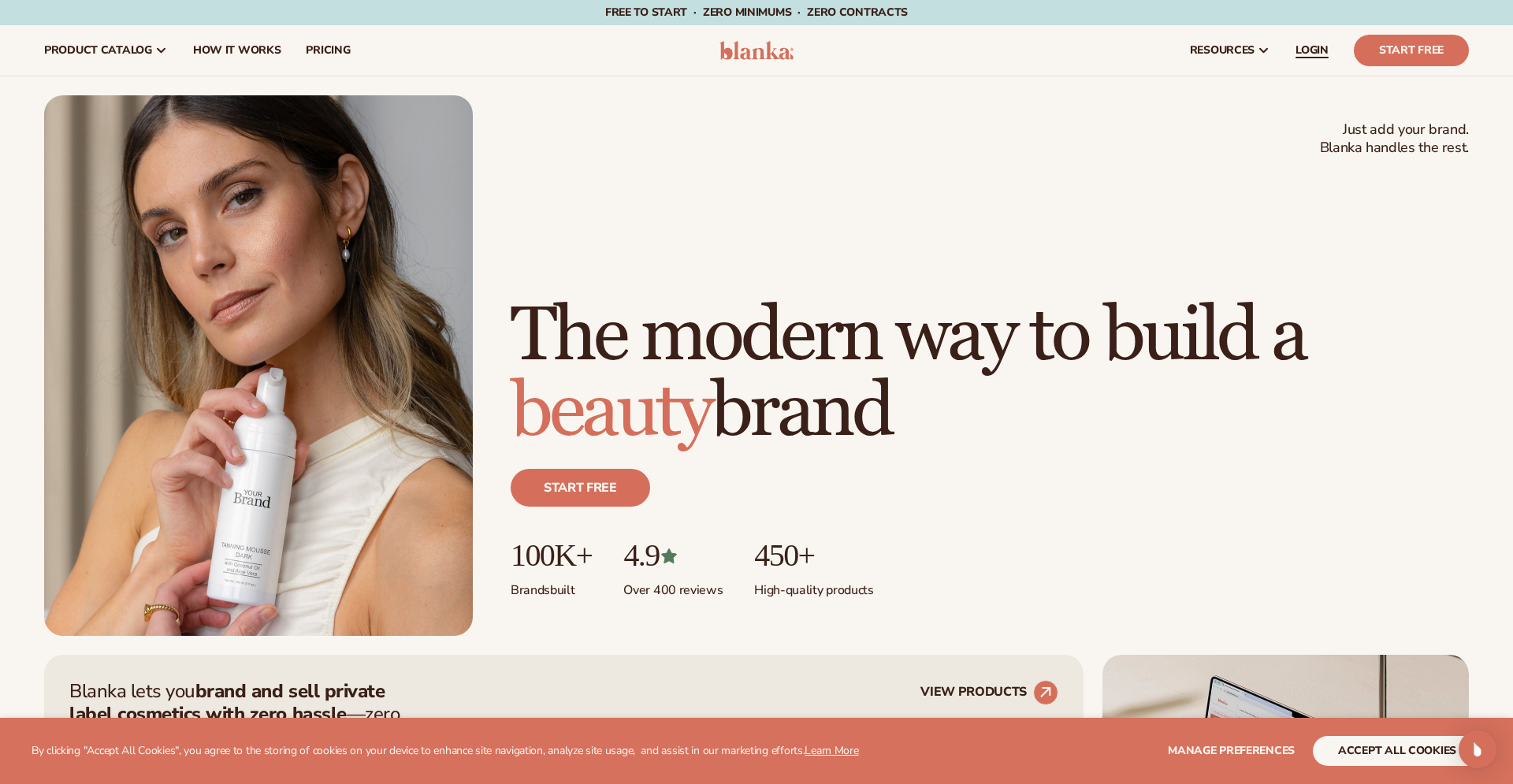 click on "LOGIN" at bounding box center [1312, 50] 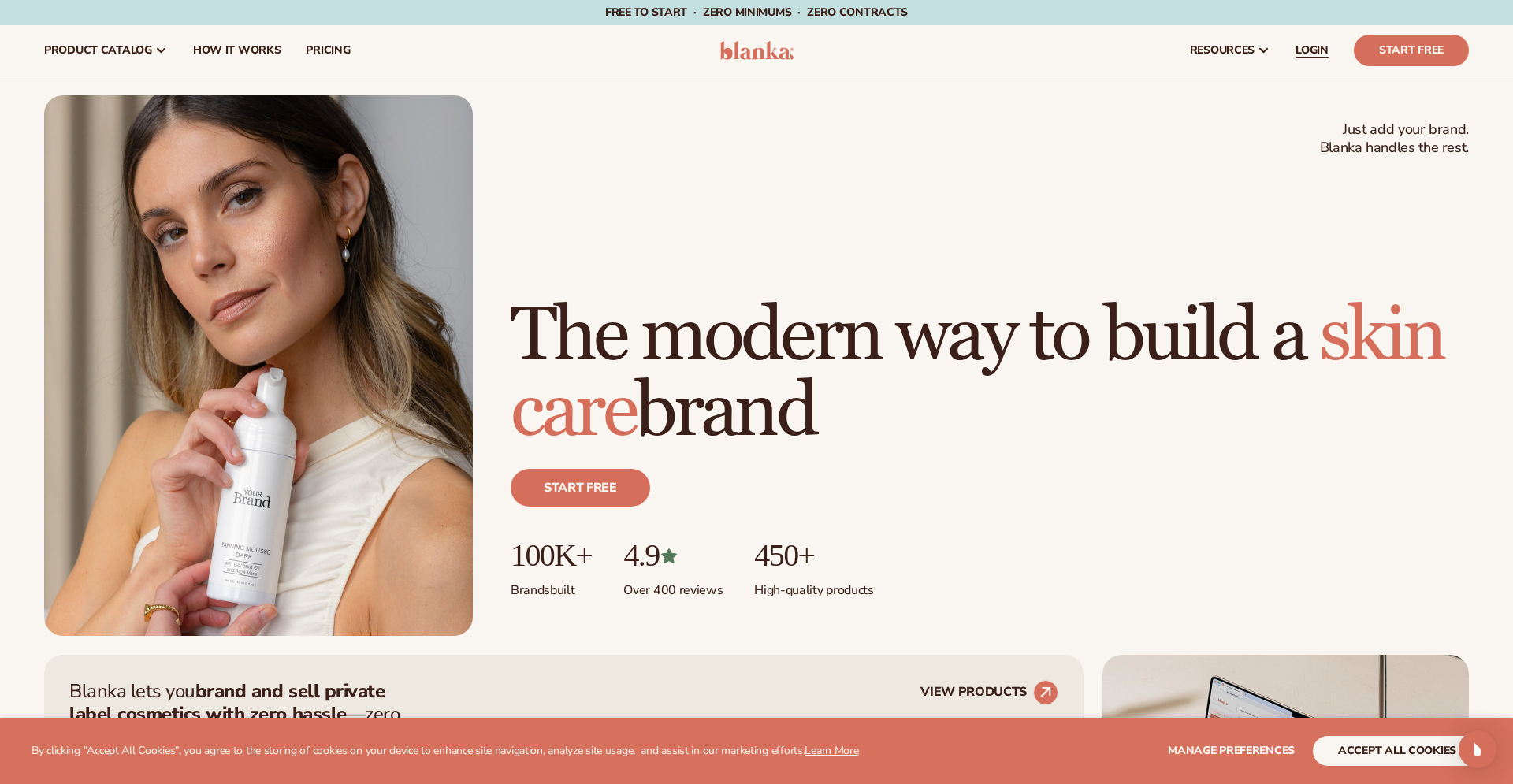 click on "LOGIN" at bounding box center (1312, 50) 